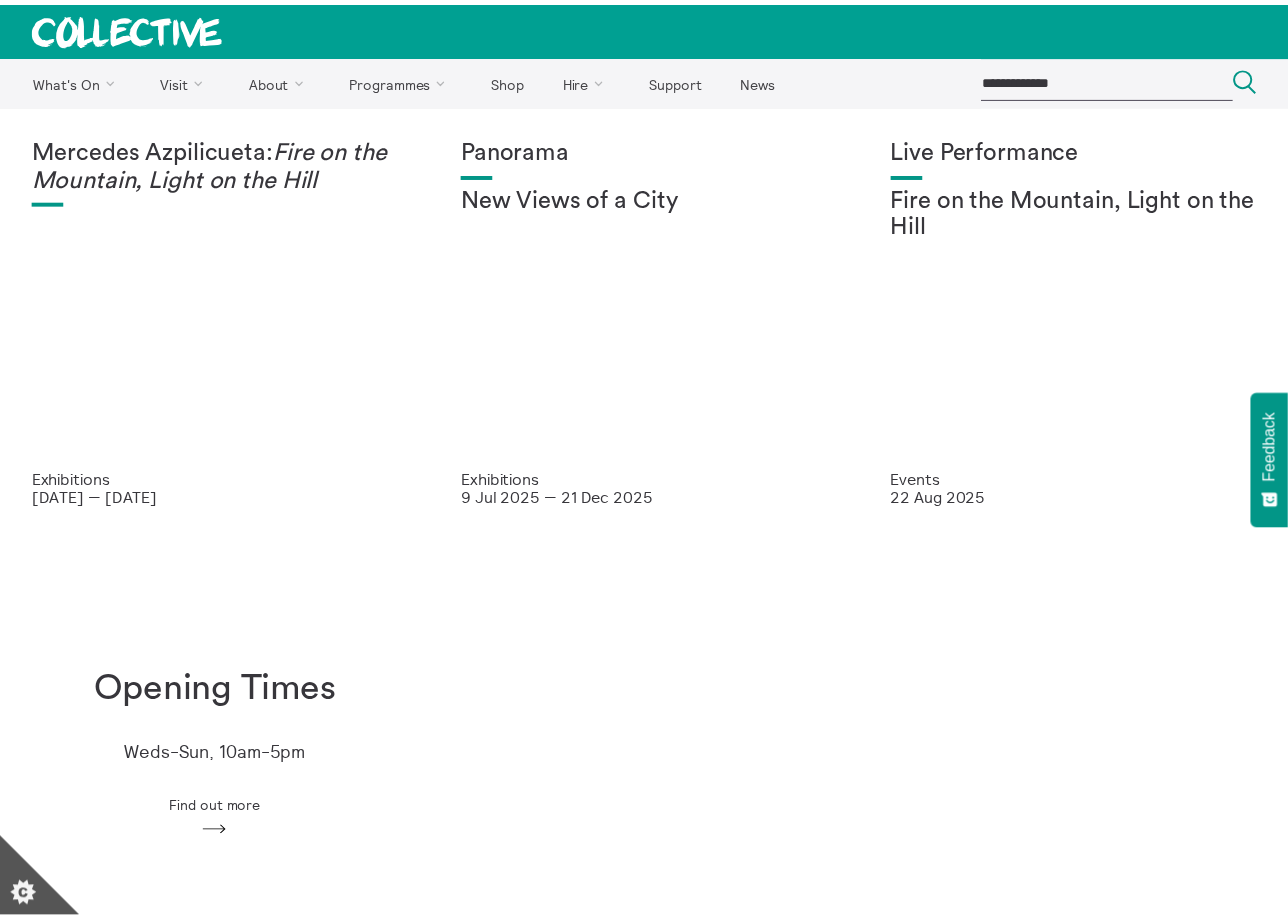 scroll, scrollTop: 0, scrollLeft: 0, axis: both 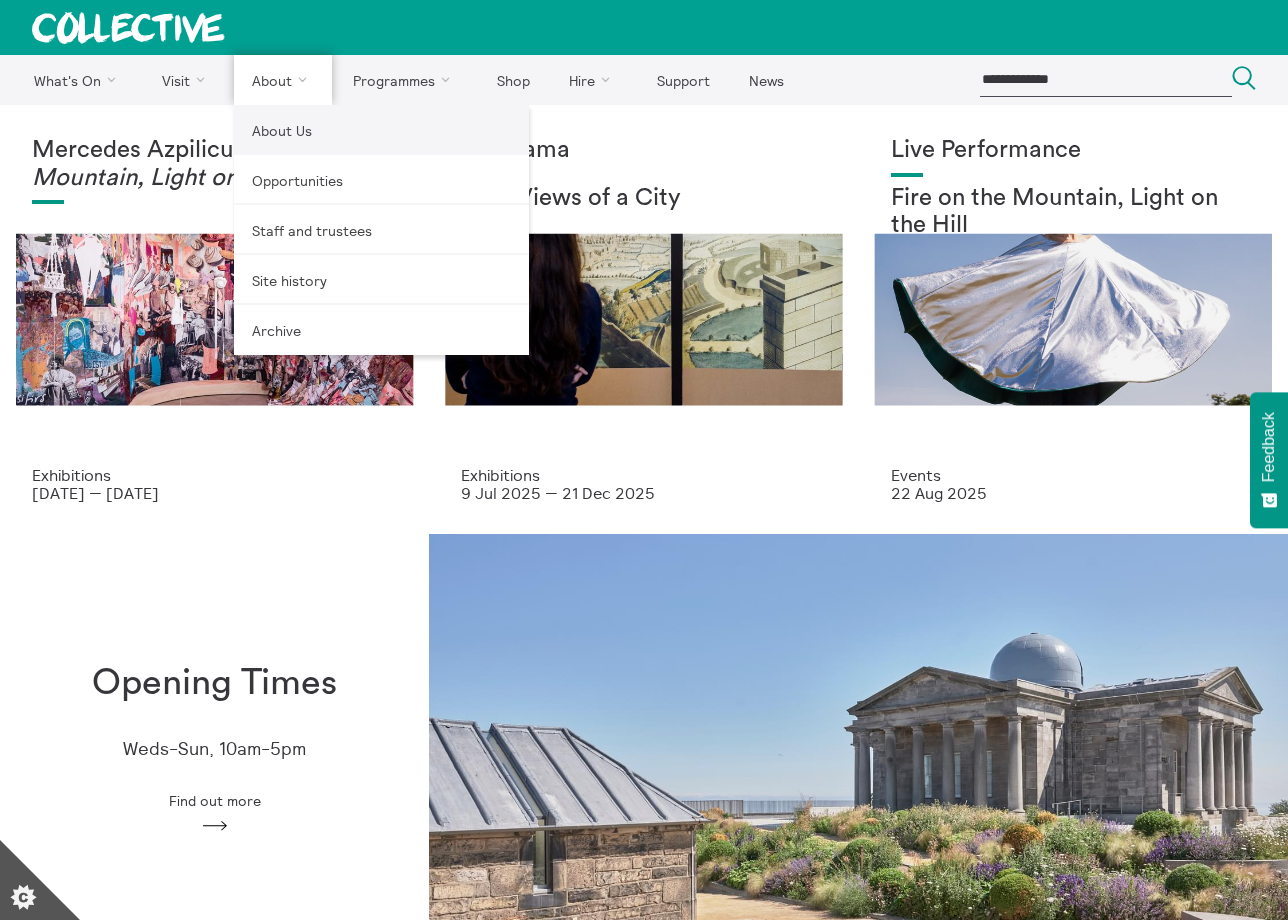 click on "About Us" at bounding box center [381, 130] 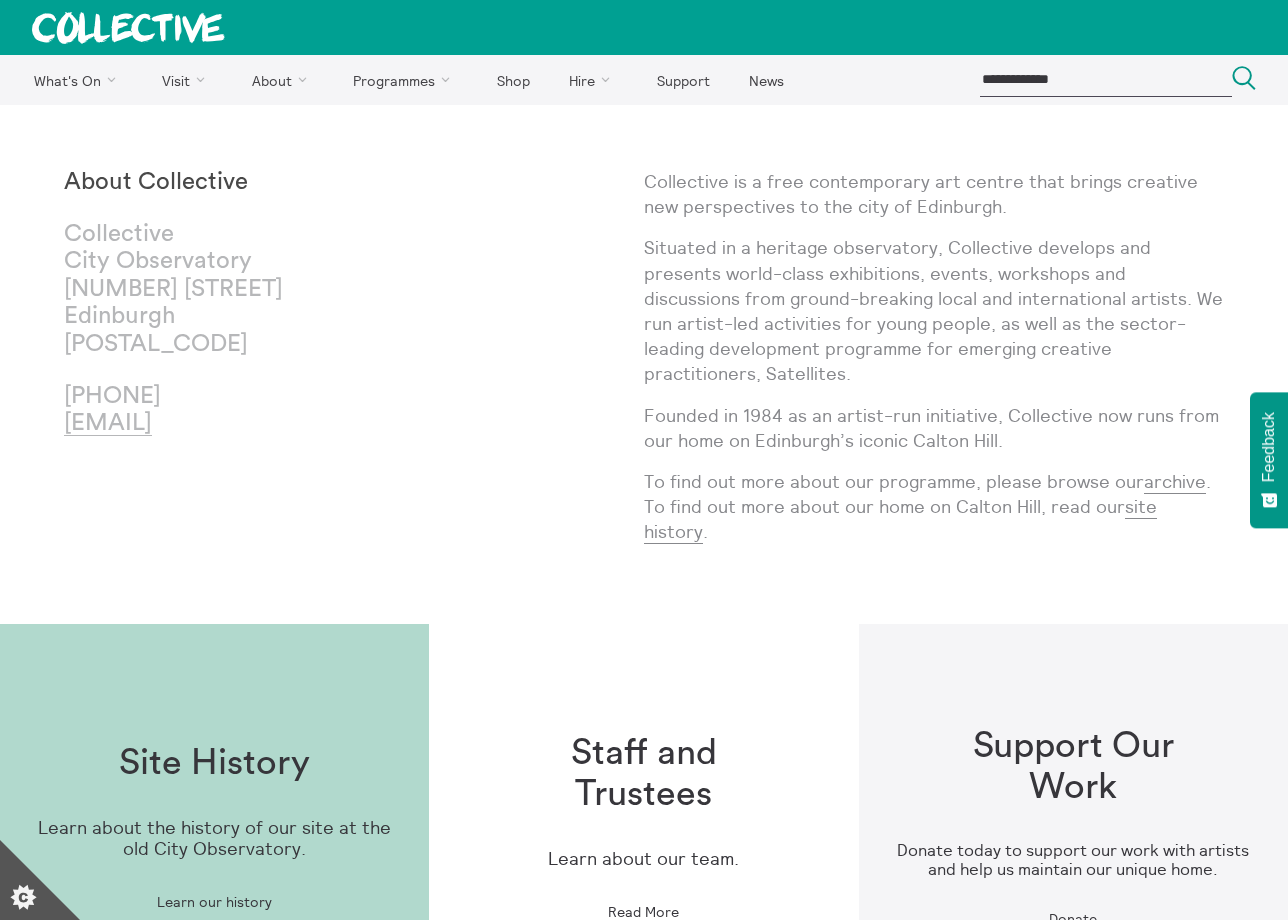 scroll, scrollTop: 0, scrollLeft: 0, axis: both 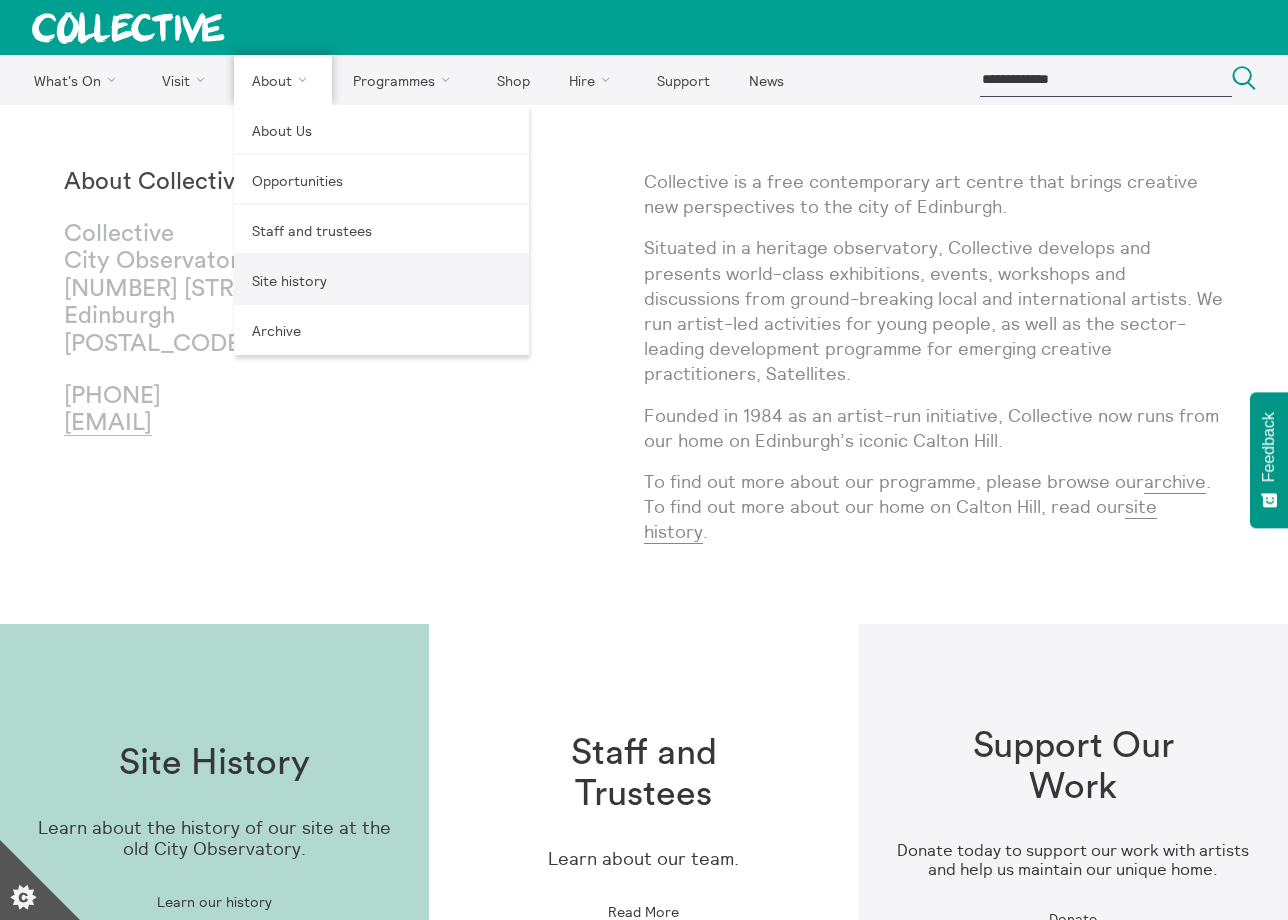 click on "Site history" at bounding box center (381, 280) 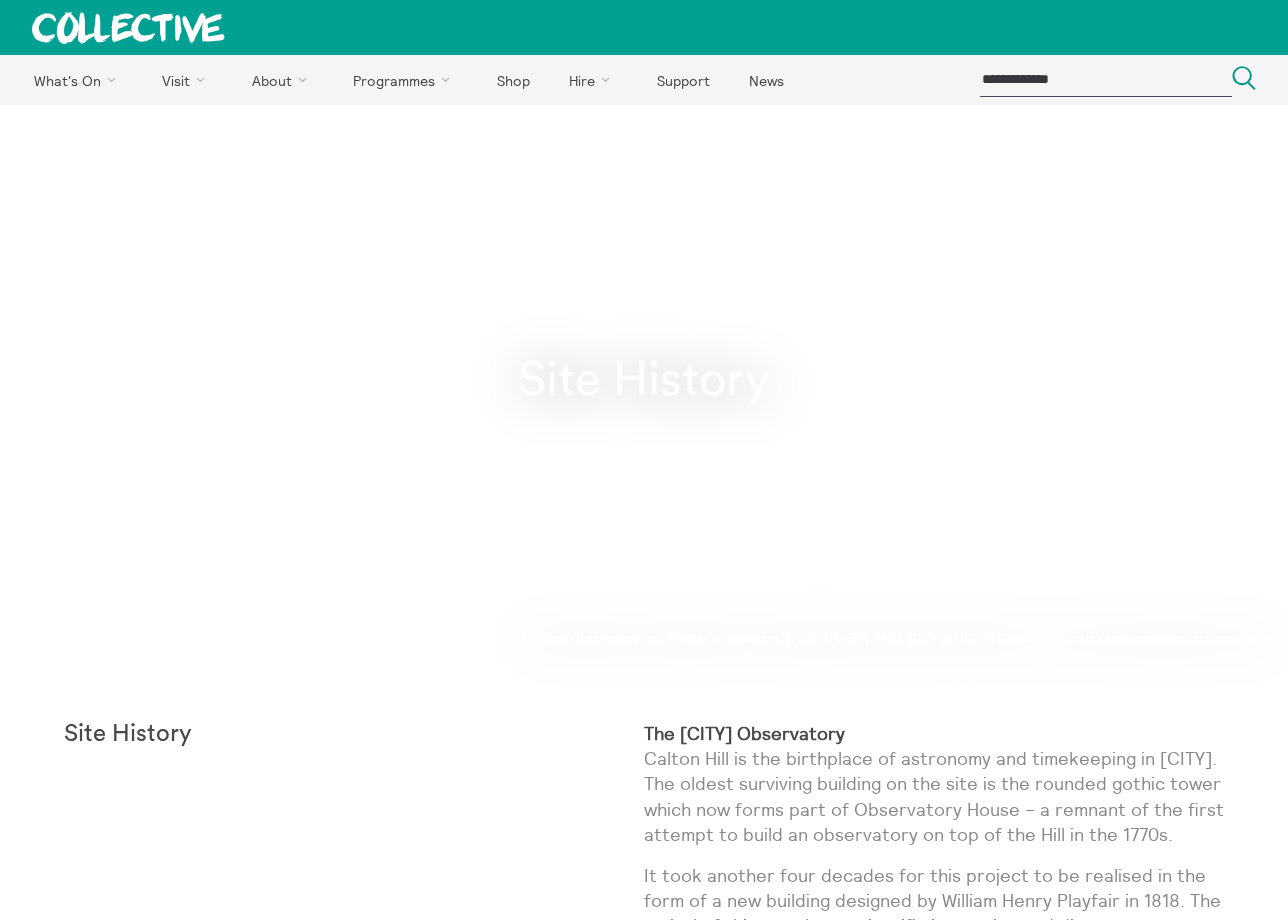 scroll, scrollTop: 0, scrollLeft: 0, axis: both 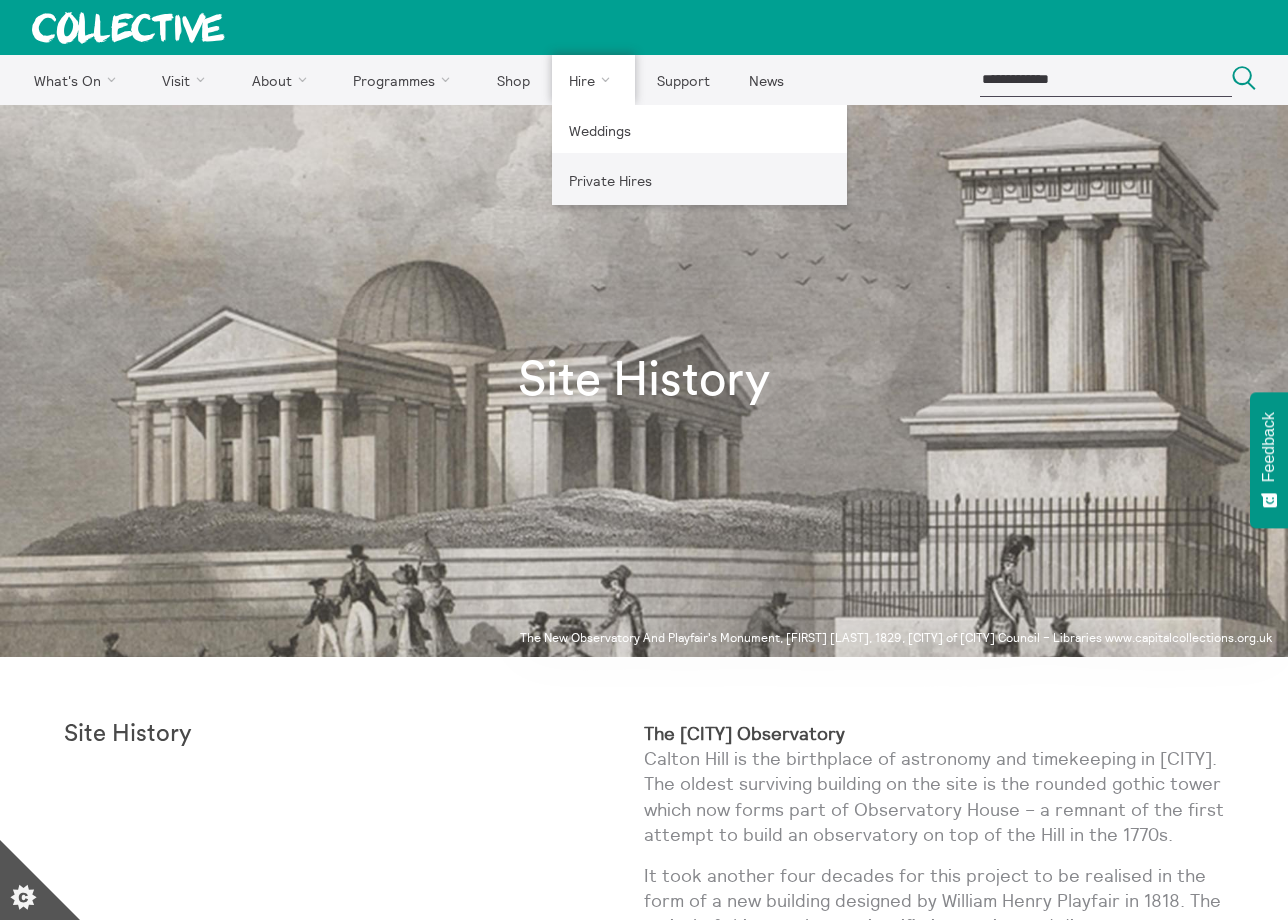 click on "Private Hires" at bounding box center (699, 180) 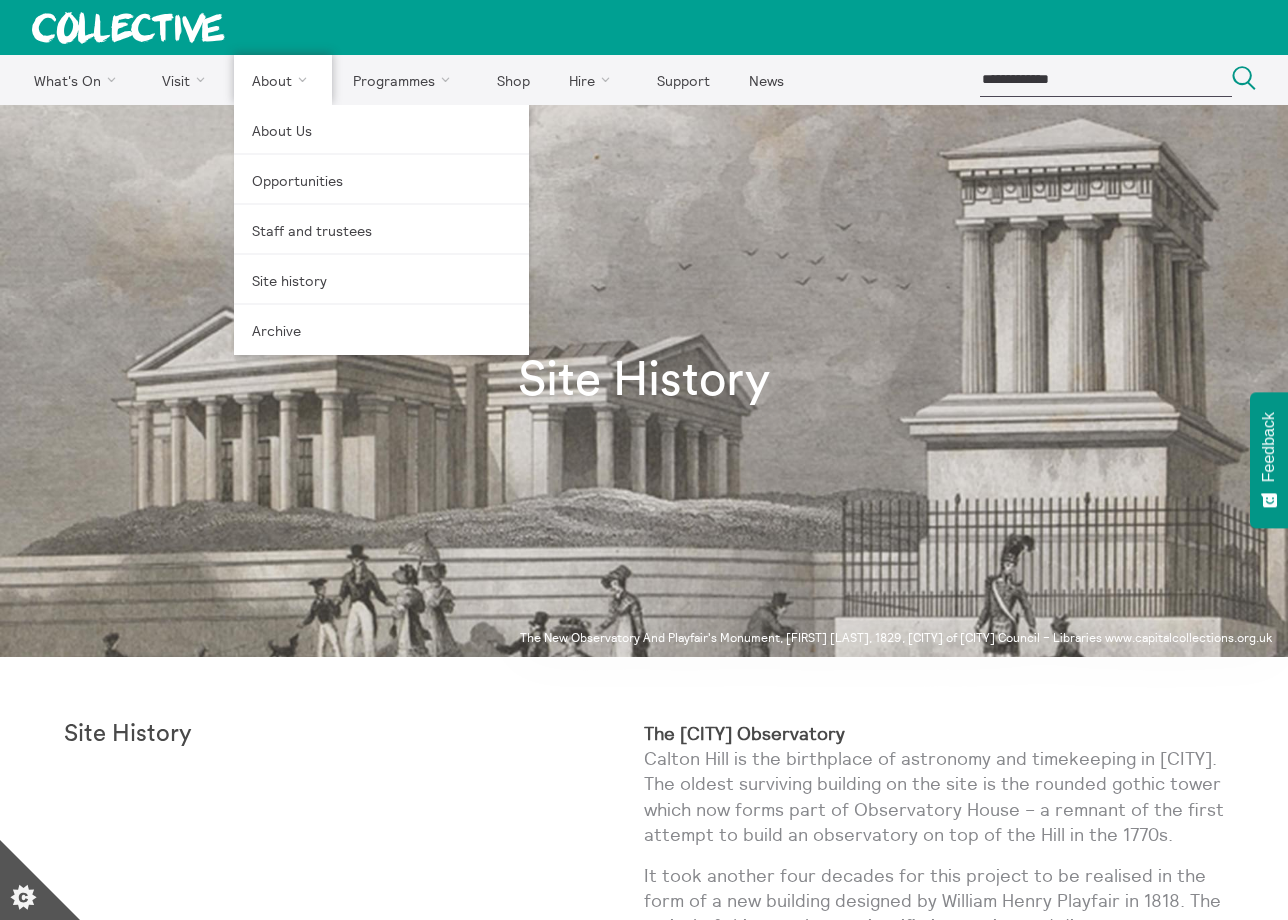 click on "About" at bounding box center [283, 80] 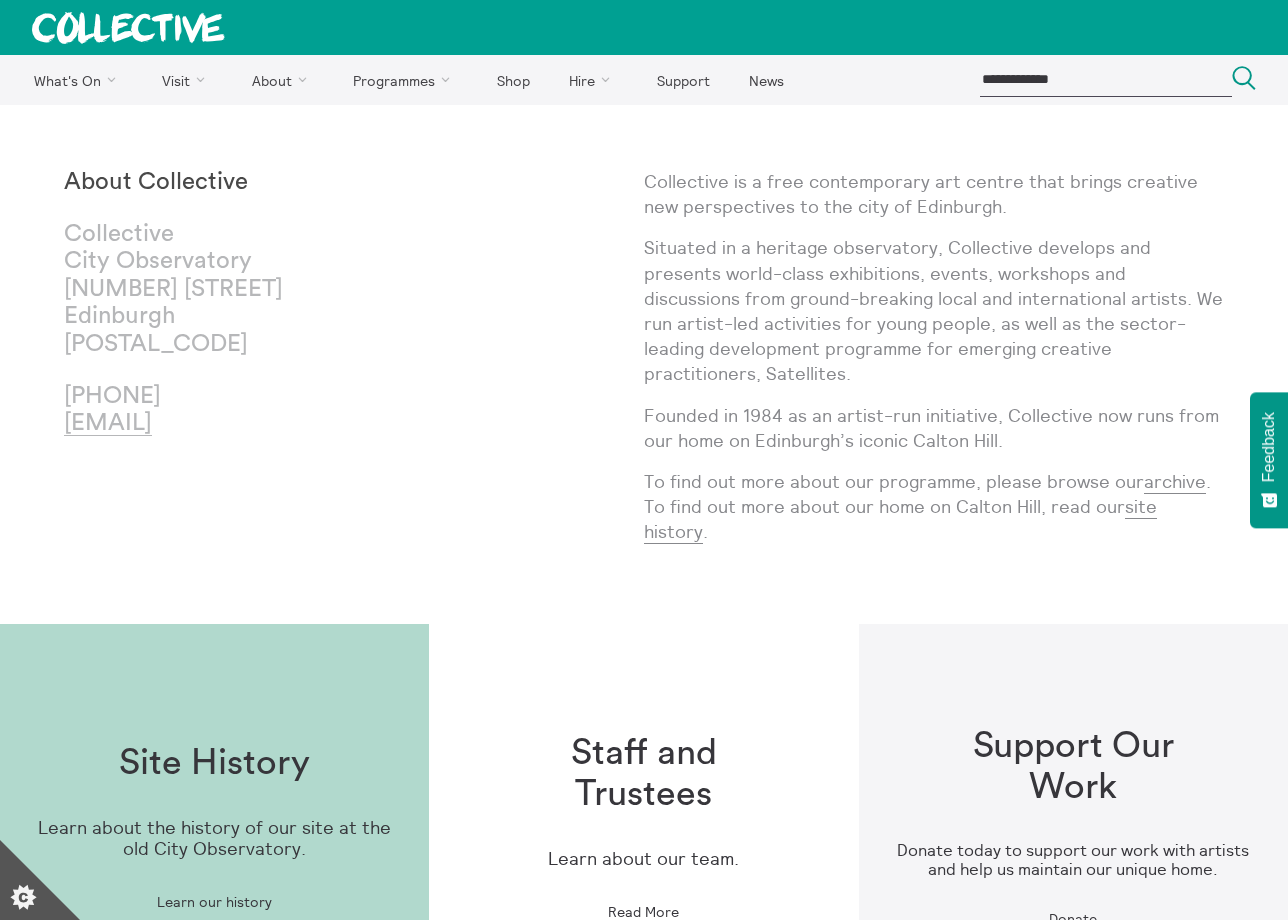 scroll, scrollTop: 0, scrollLeft: 0, axis: both 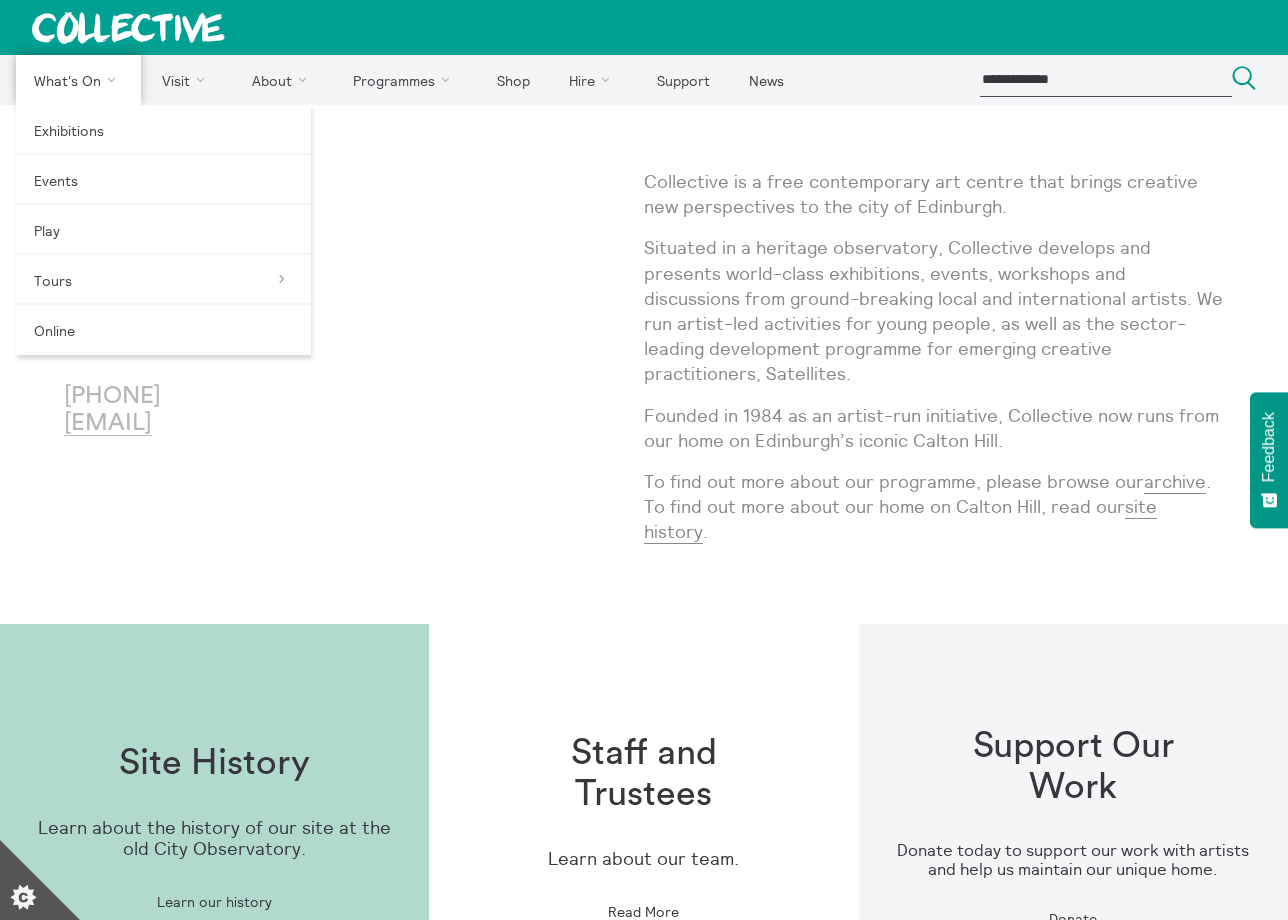 click on "What's On" at bounding box center [78, 80] 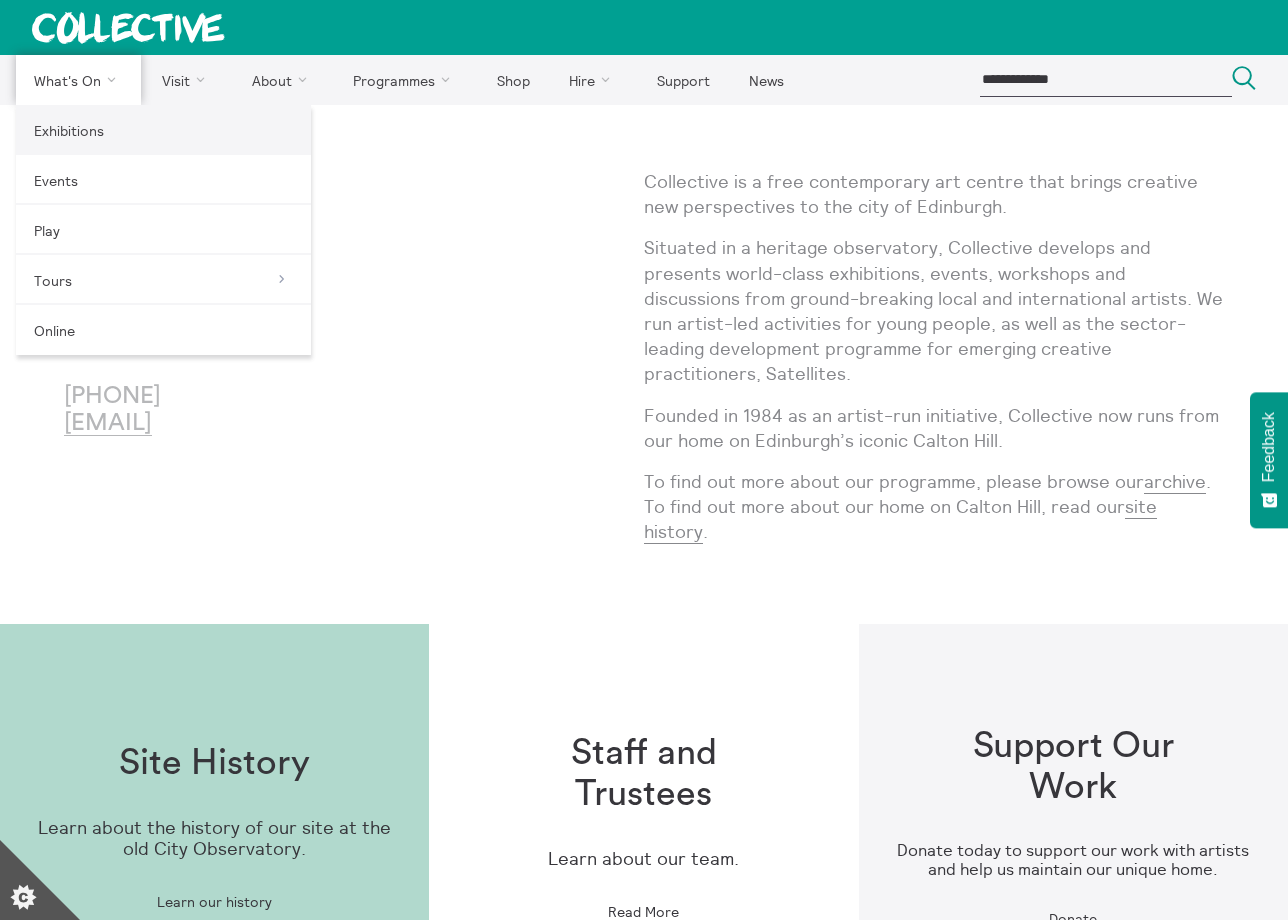 click on "Exhibitions" at bounding box center [163, 130] 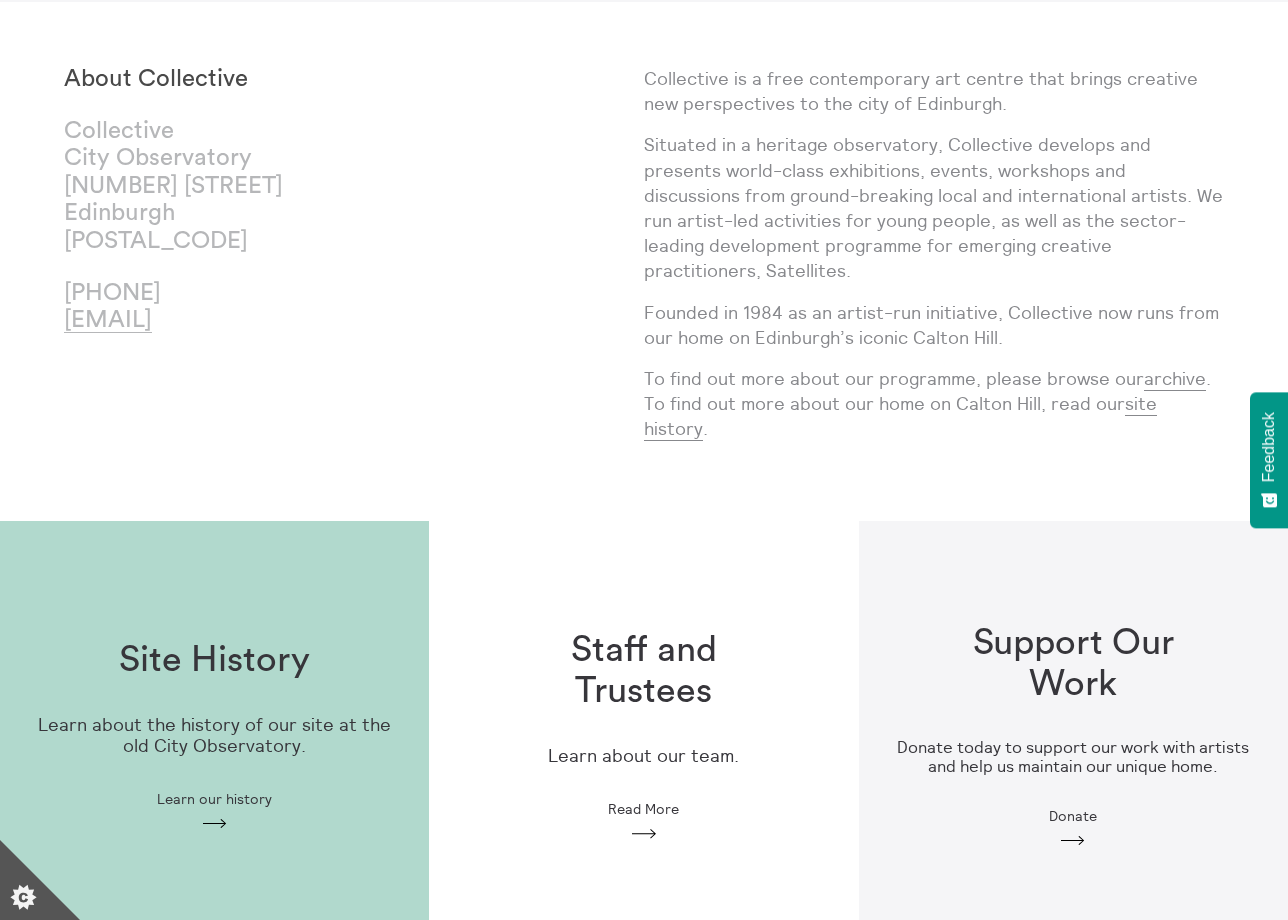 scroll, scrollTop: 0, scrollLeft: 0, axis: both 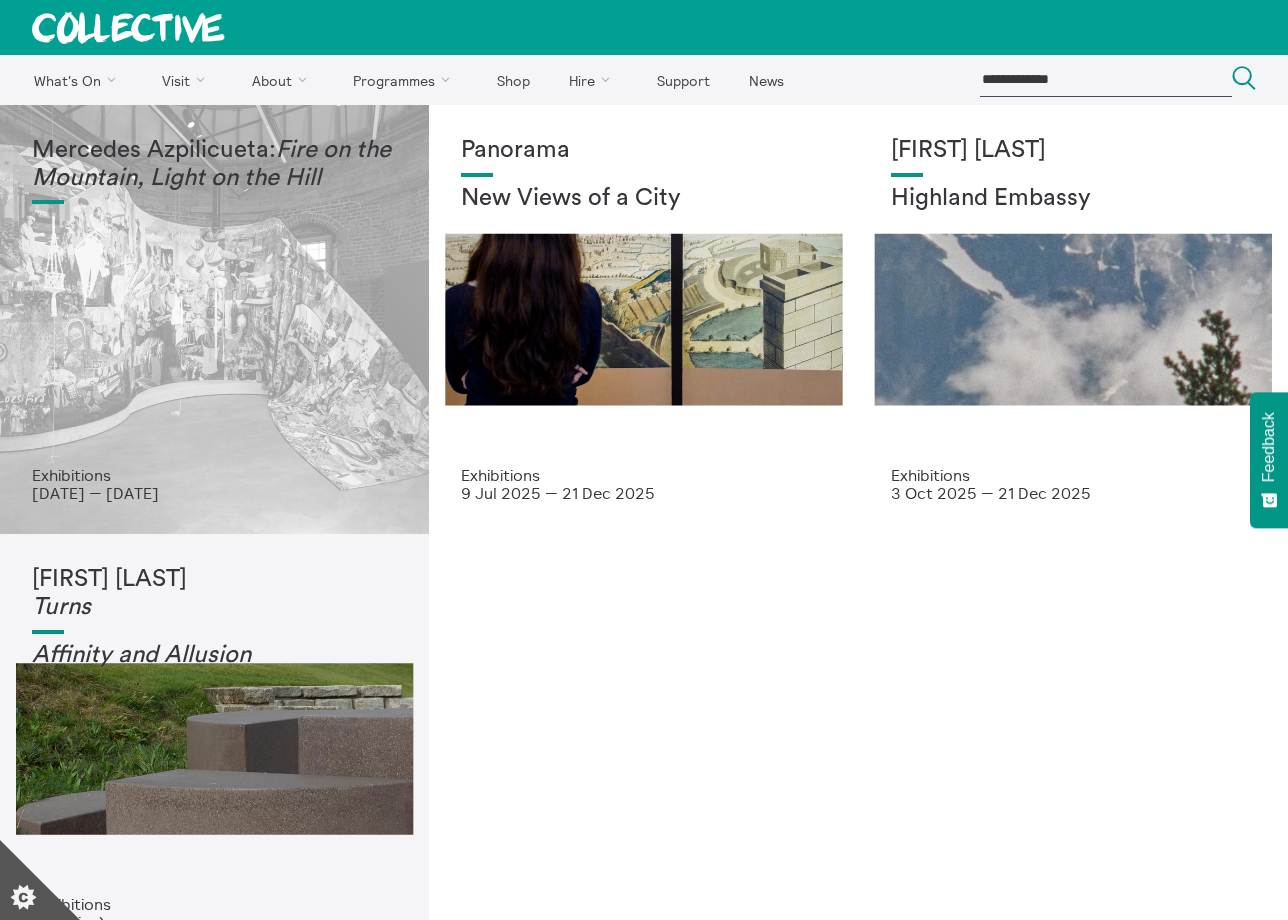 click on "Mercedes Azpilicueta:  Fire on the Mountain, Light on the Hill" at bounding box center [214, 301] 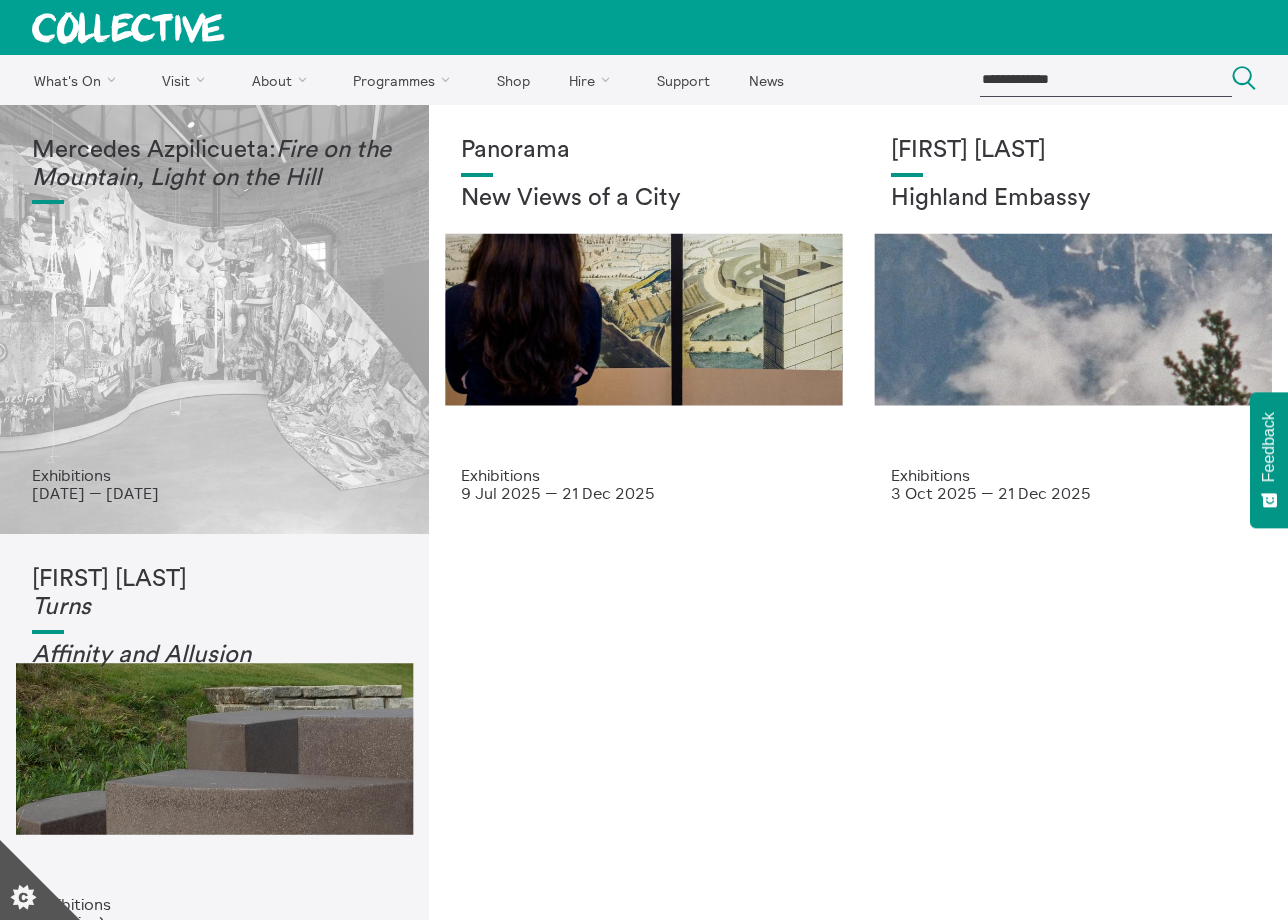 click on "Mercedes Azpilicueta:  Fire on the Mountain, Light on the Hill" at bounding box center [214, 301] 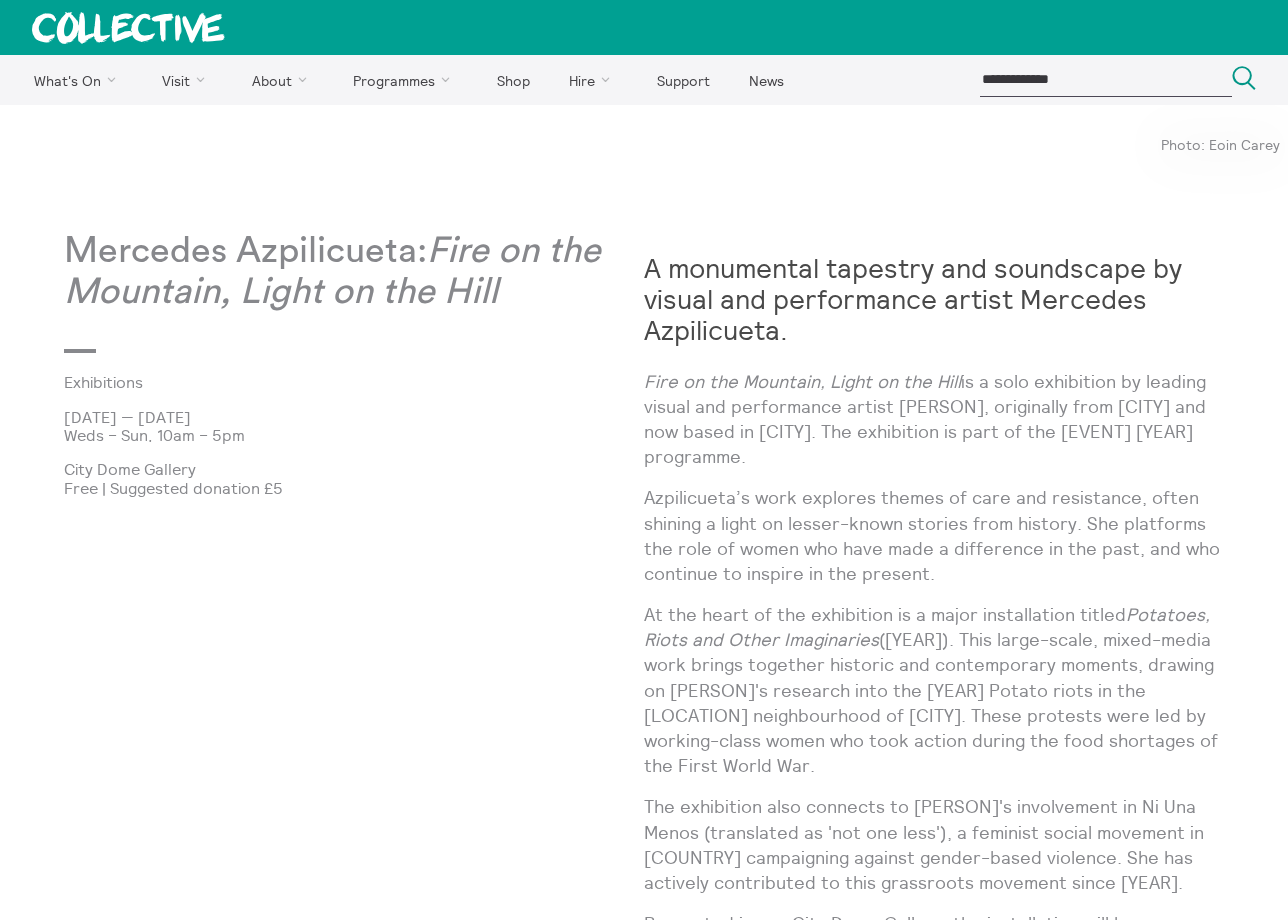 scroll, scrollTop: 0, scrollLeft: 0, axis: both 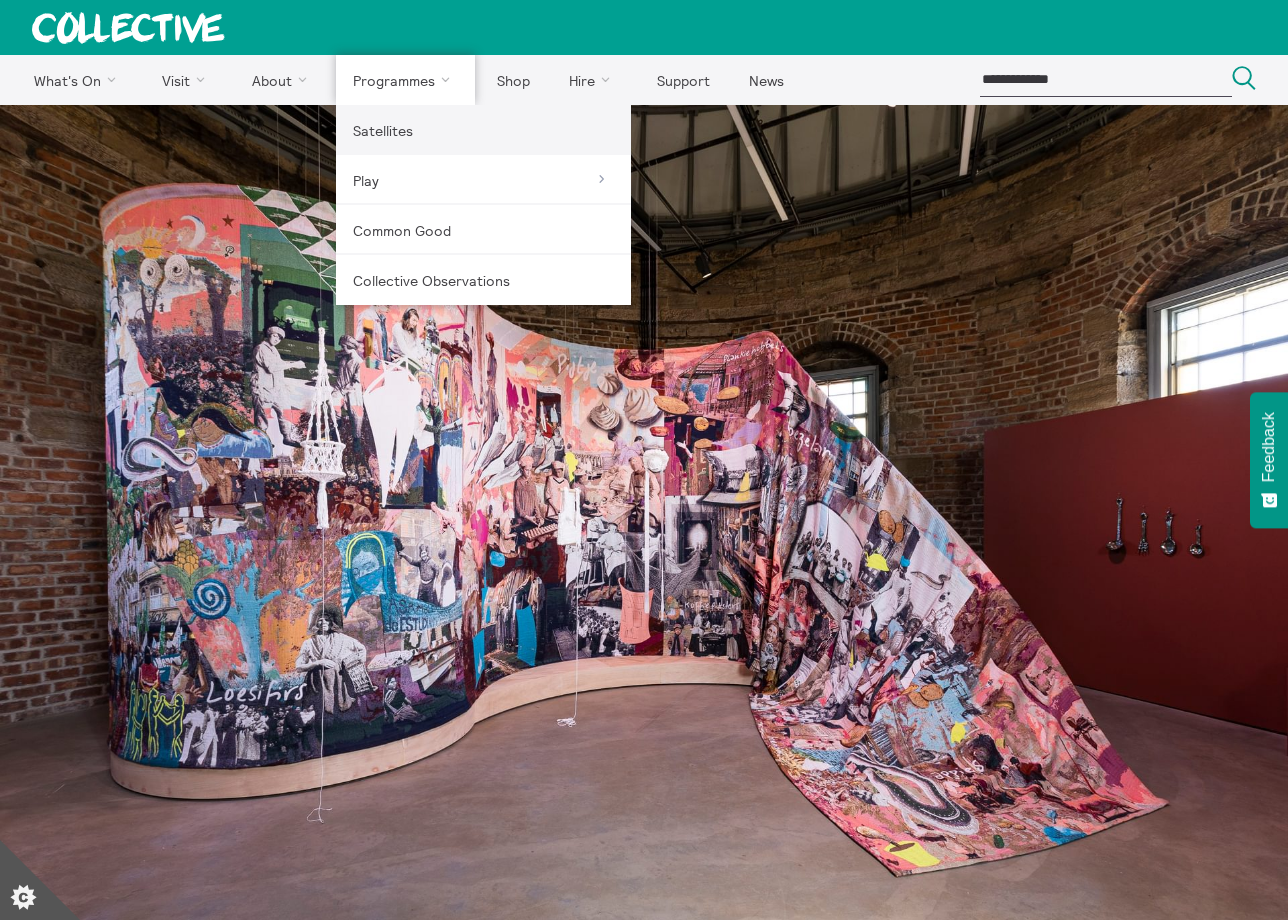 click on "Satellites" at bounding box center (483, 130) 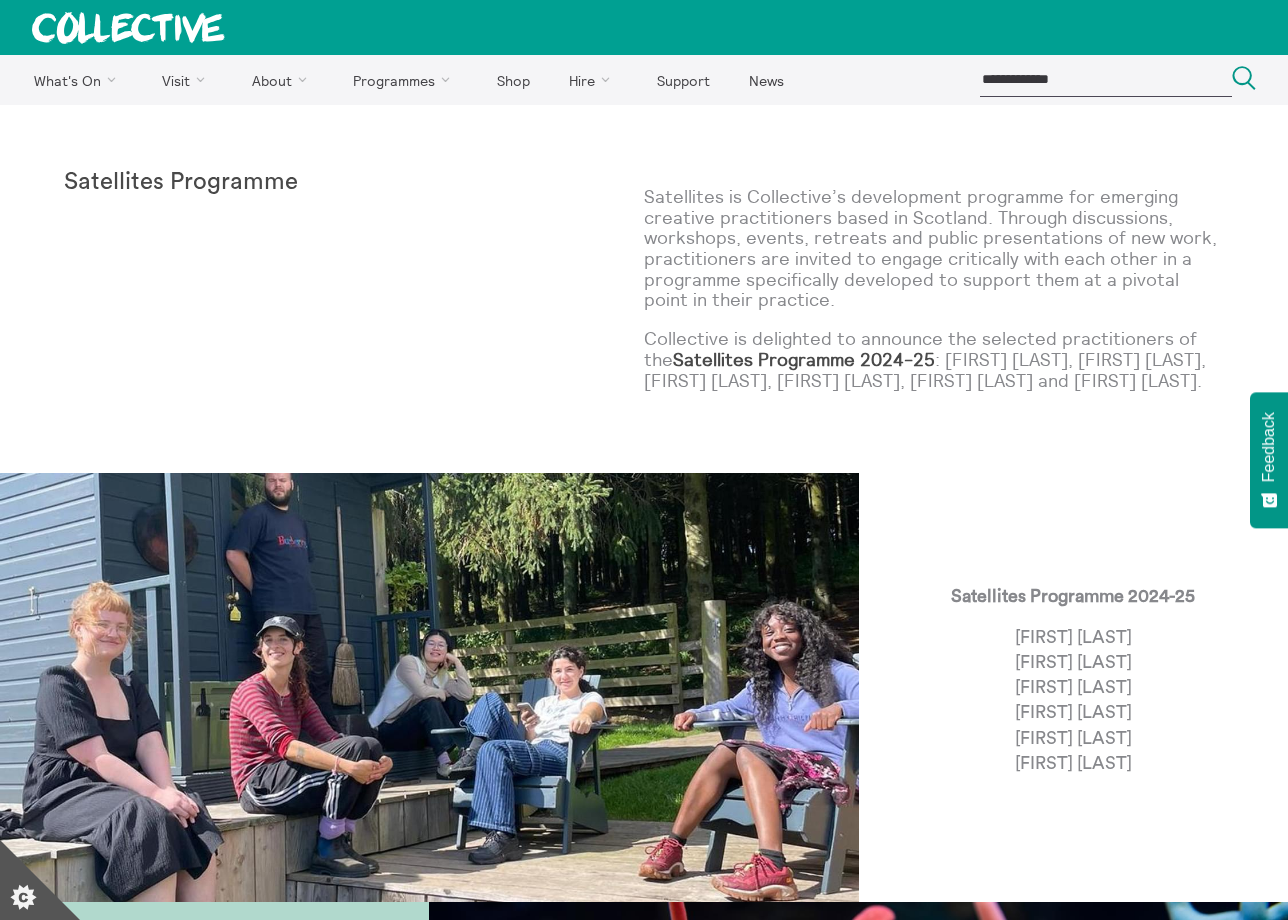 scroll, scrollTop: 0, scrollLeft: 0, axis: both 